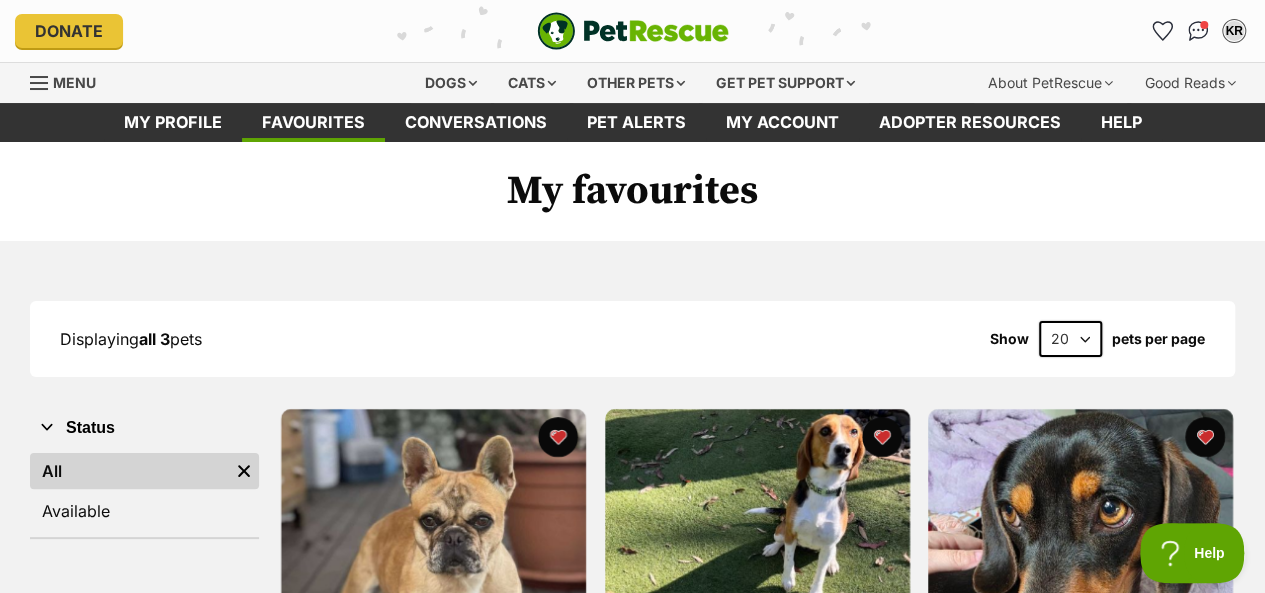 scroll, scrollTop: 0, scrollLeft: 0, axis: both 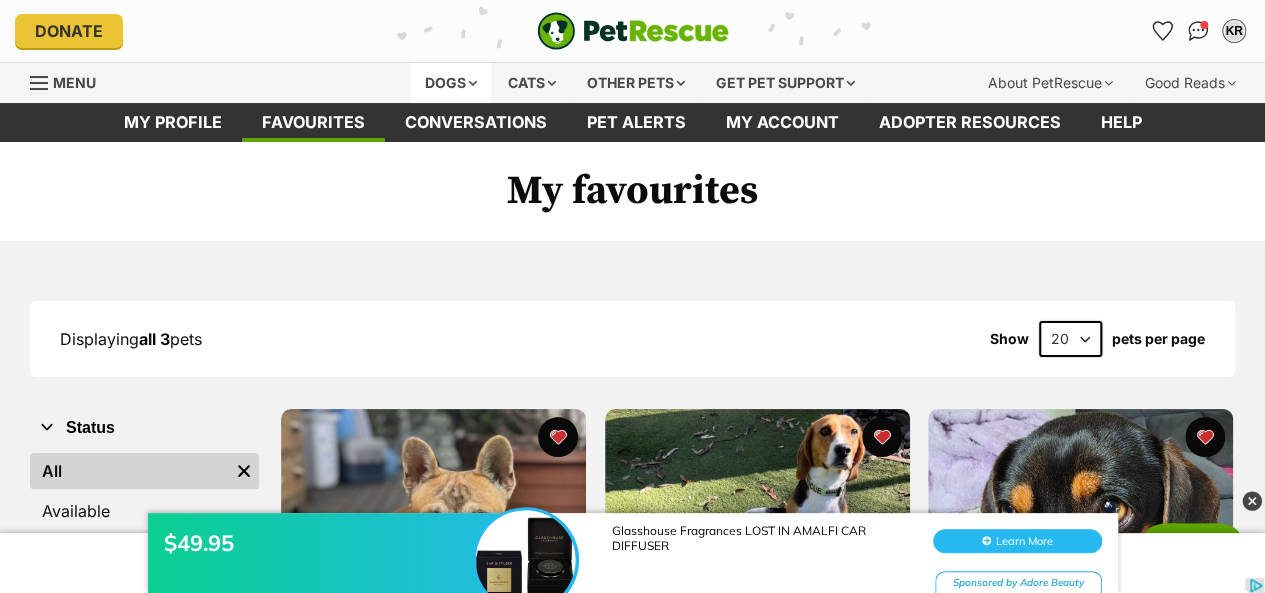 click on "Dogs" at bounding box center [451, 83] 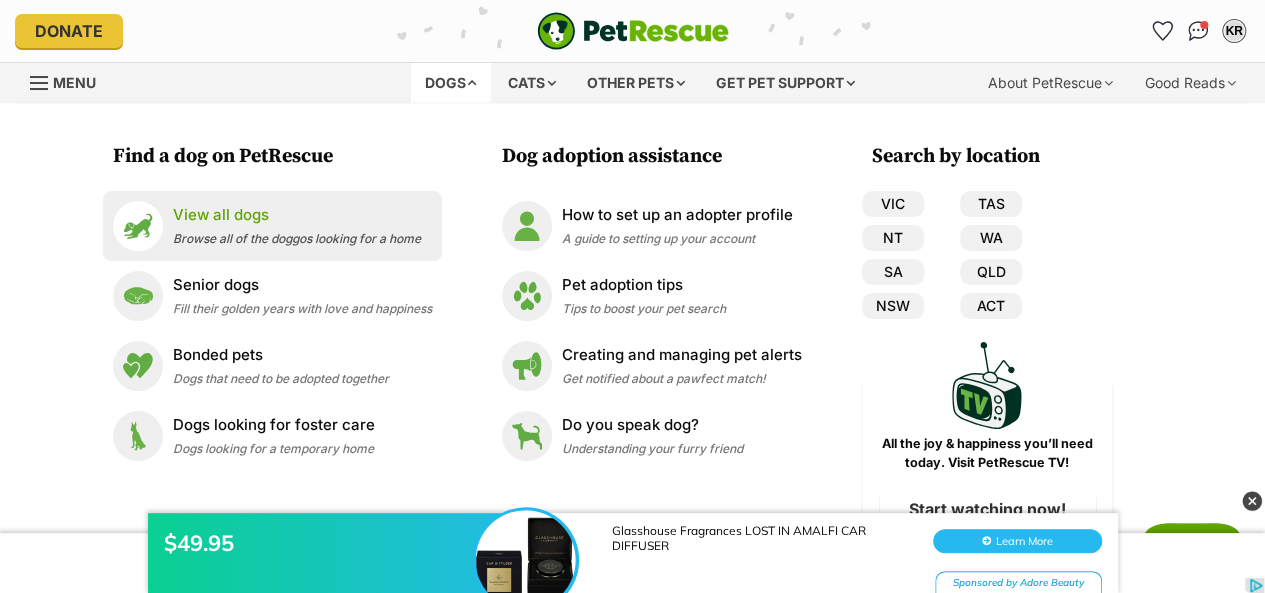click on "View all dogs" at bounding box center [297, 215] 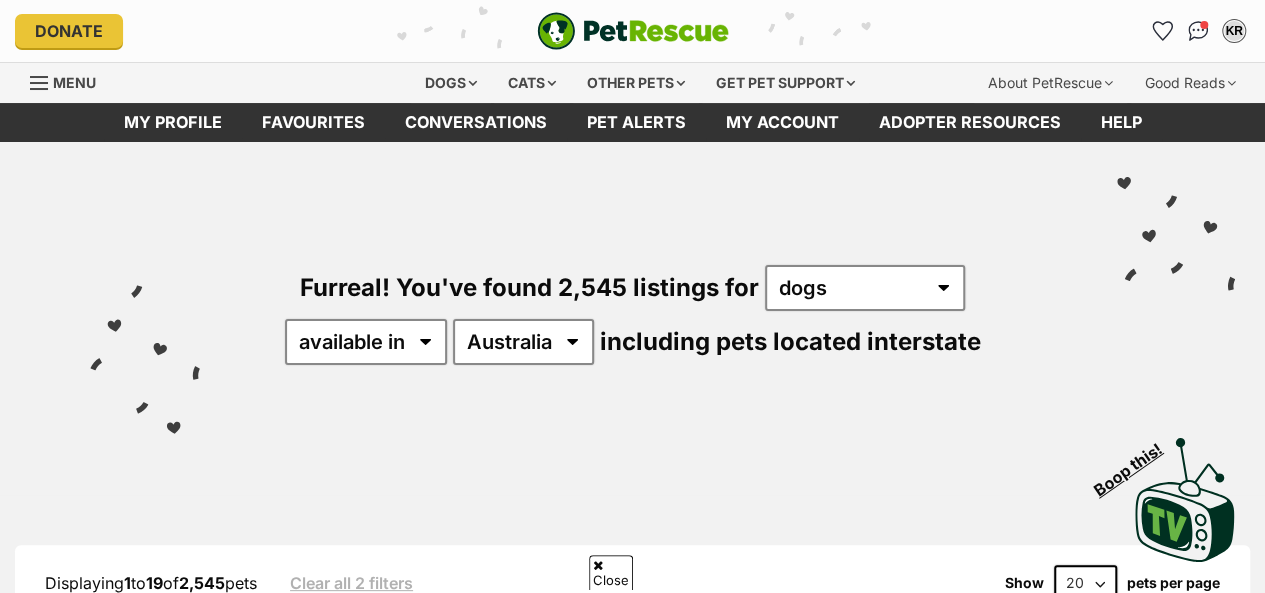 scroll, scrollTop: 102, scrollLeft: 0, axis: vertical 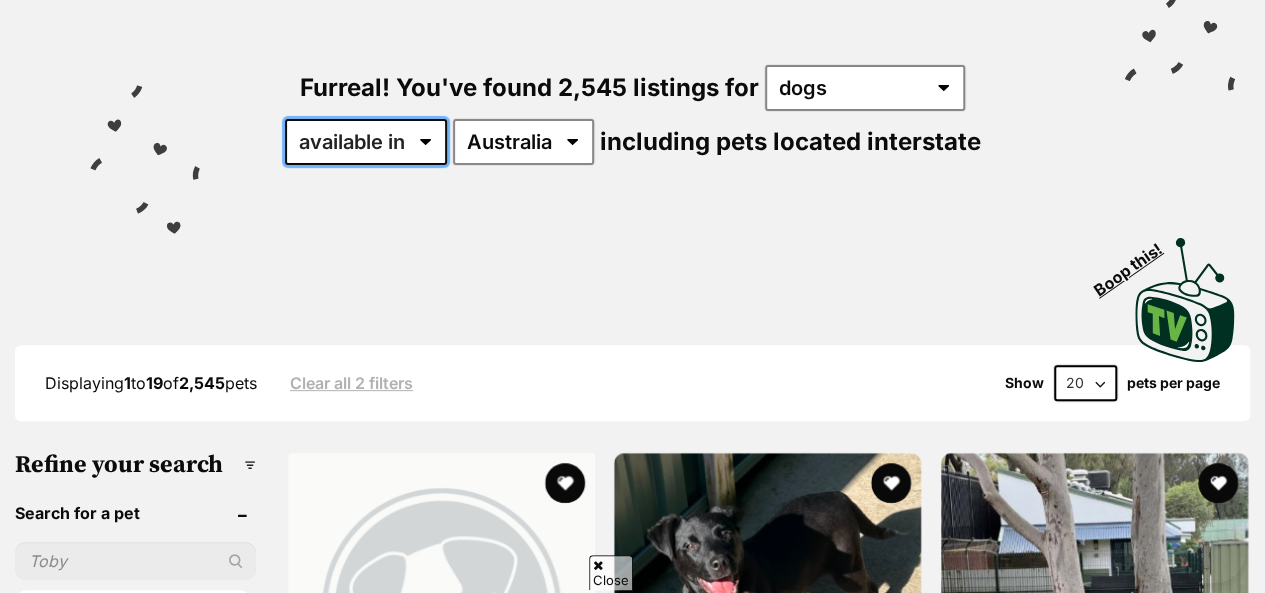 click on "available in
located in" at bounding box center [366, 142] 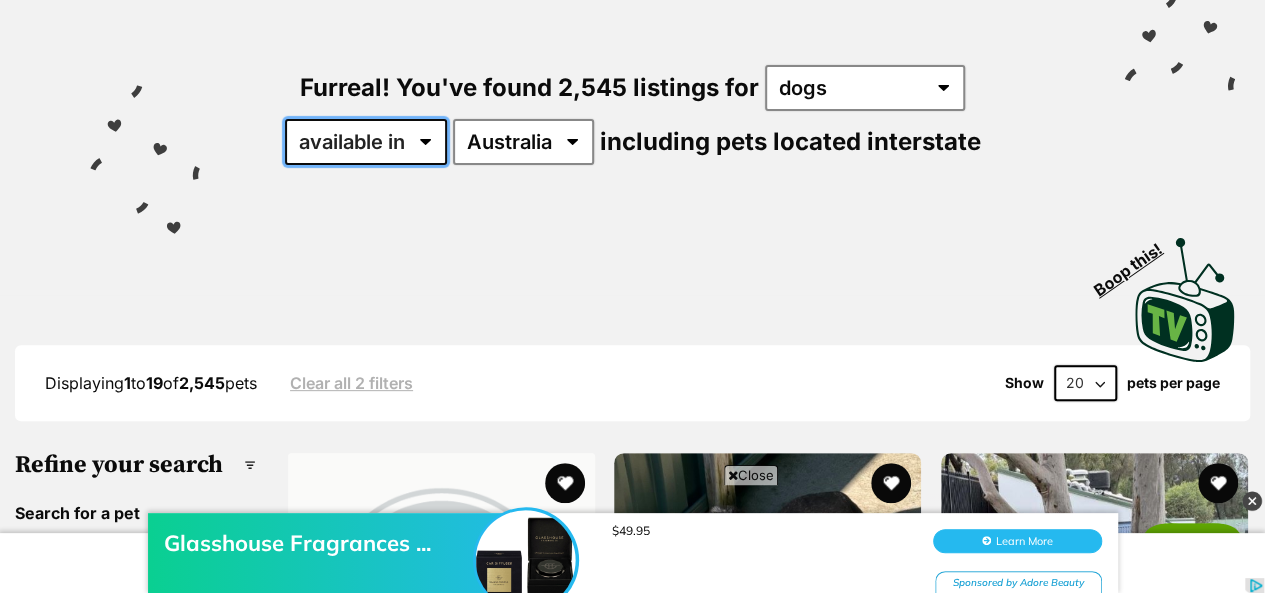 scroll, scrollTop: 0, scrollLeft: 0, axis: both 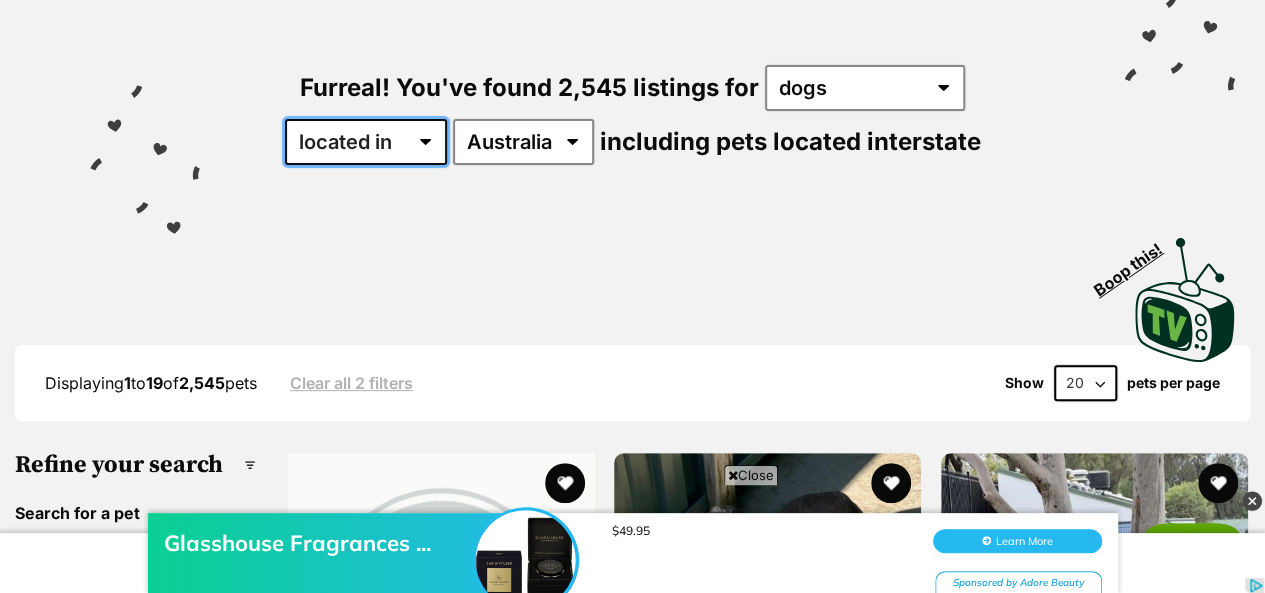 click on "available in
located in" at bounding box center (366, 142) 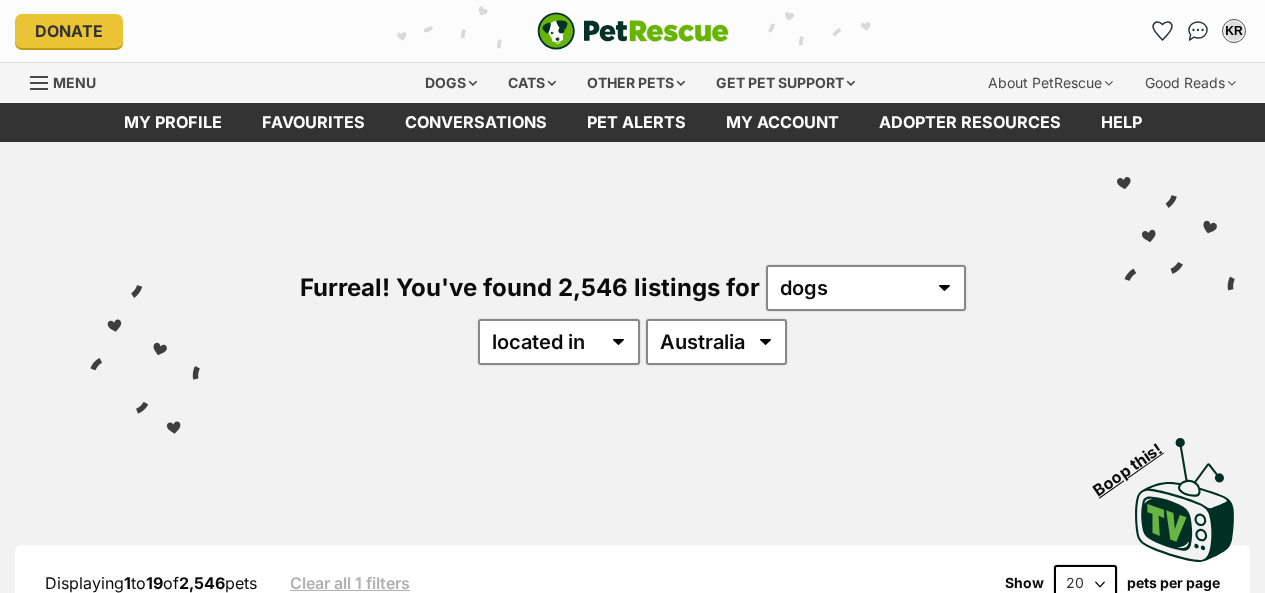scroll, scrollTop: 0, scrollLeft: 0, axis: both 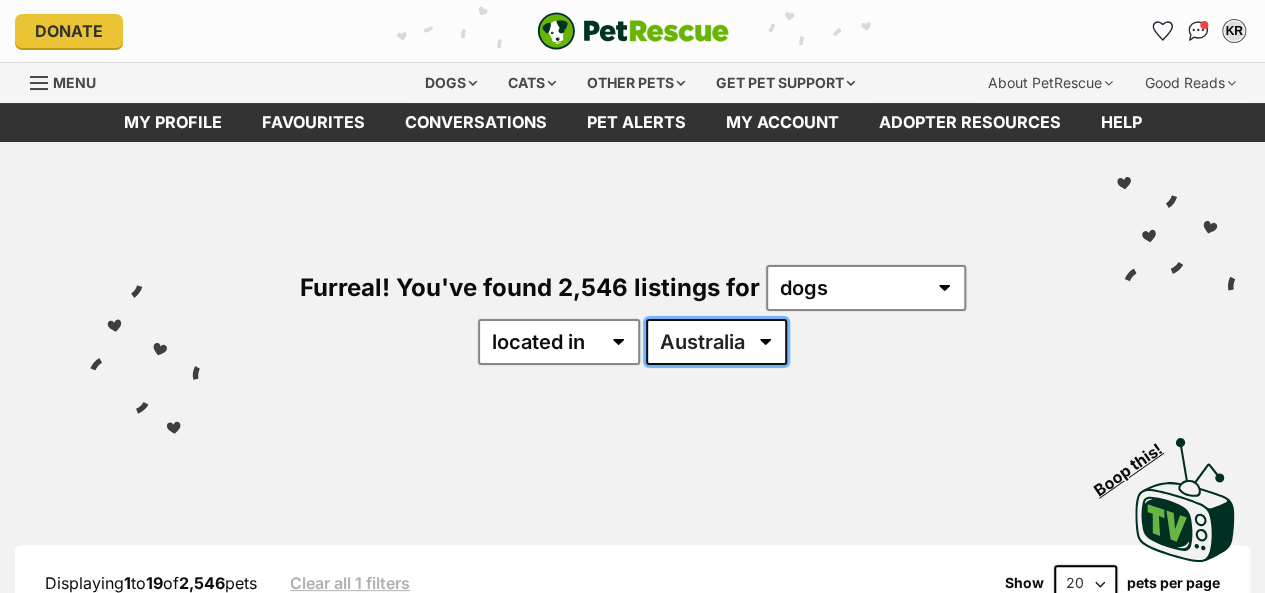 click on "Australia
ACT
NSW
NT
QLD
SA
TAS
VIC
WA" at bounding box center (716, 342) 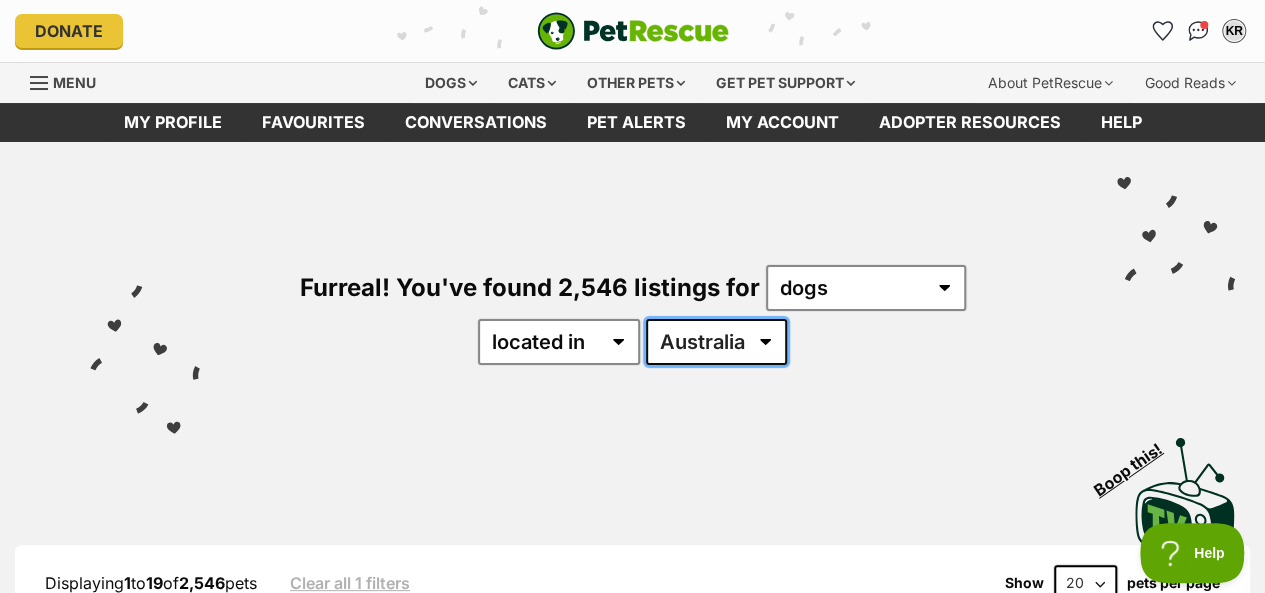 scroll, scrollTop: 0, scrollLeft: 0, axis: both 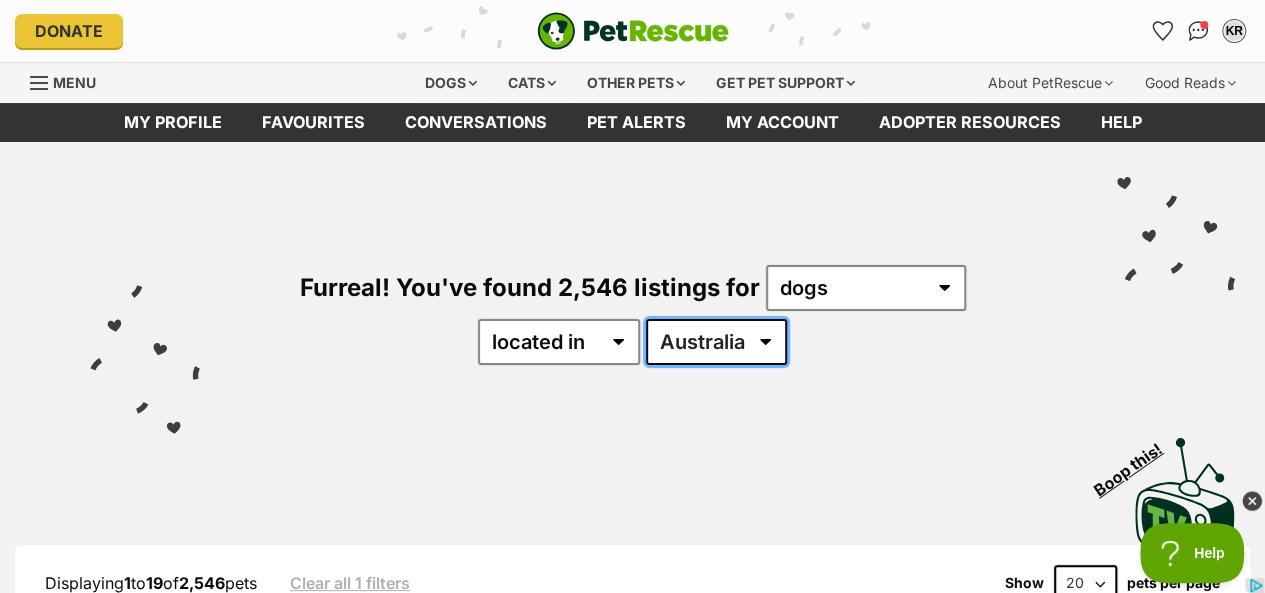 select on "NSW" 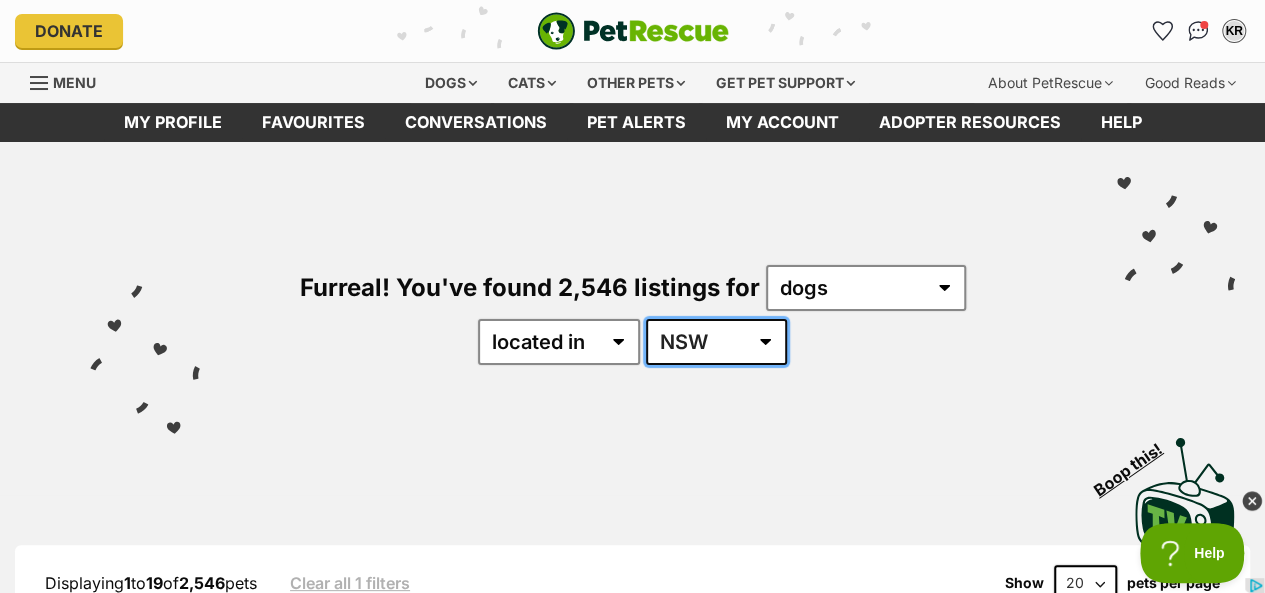 click on "Australia
ACT
NSW
NT
QLD
SA
TAS
VIC
WA" at bounding box center [716, 342] 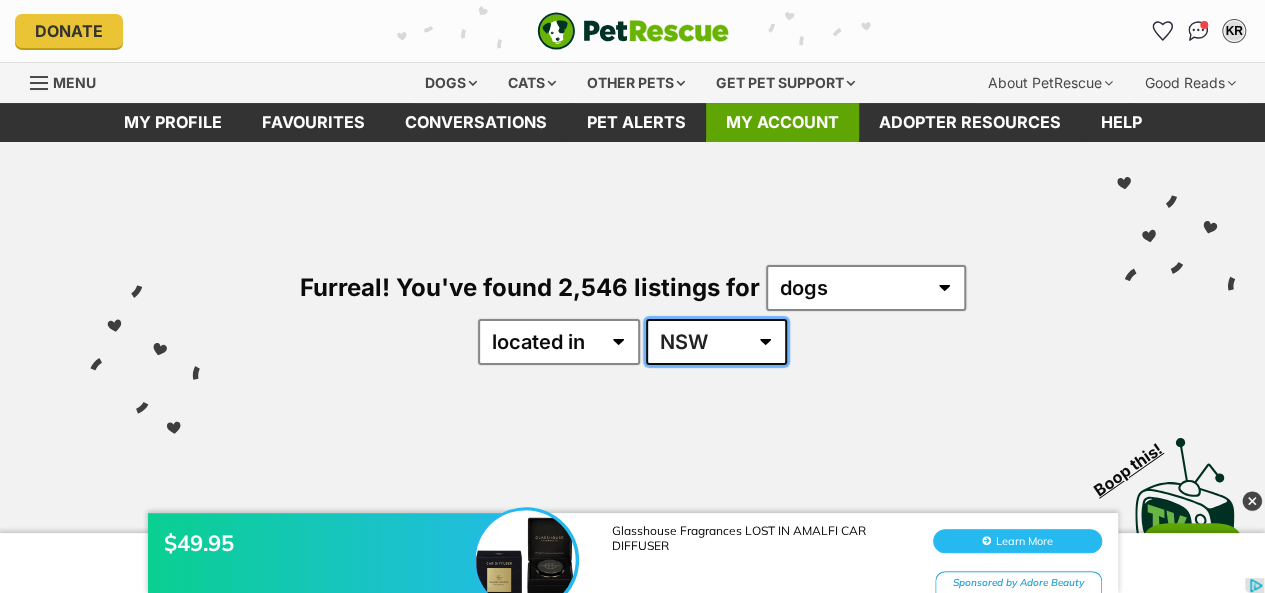 scroll, scrollTop: 0, scrollLeft: 0, axis: both 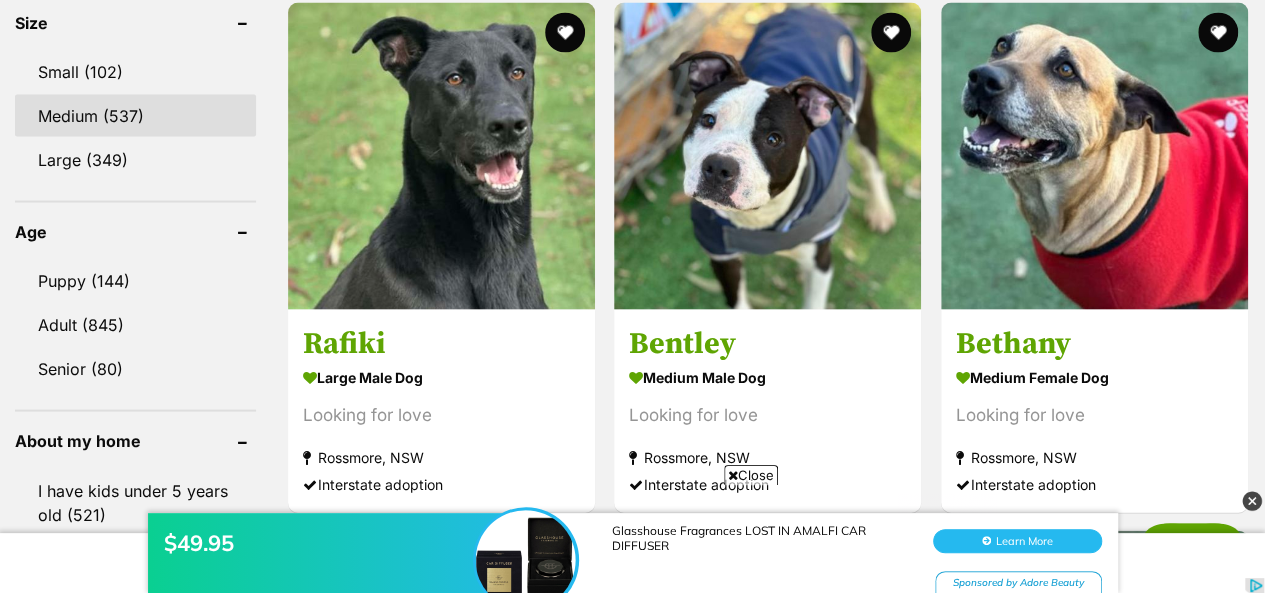 click on "Medium (537)" at bounding box center (135, 116) 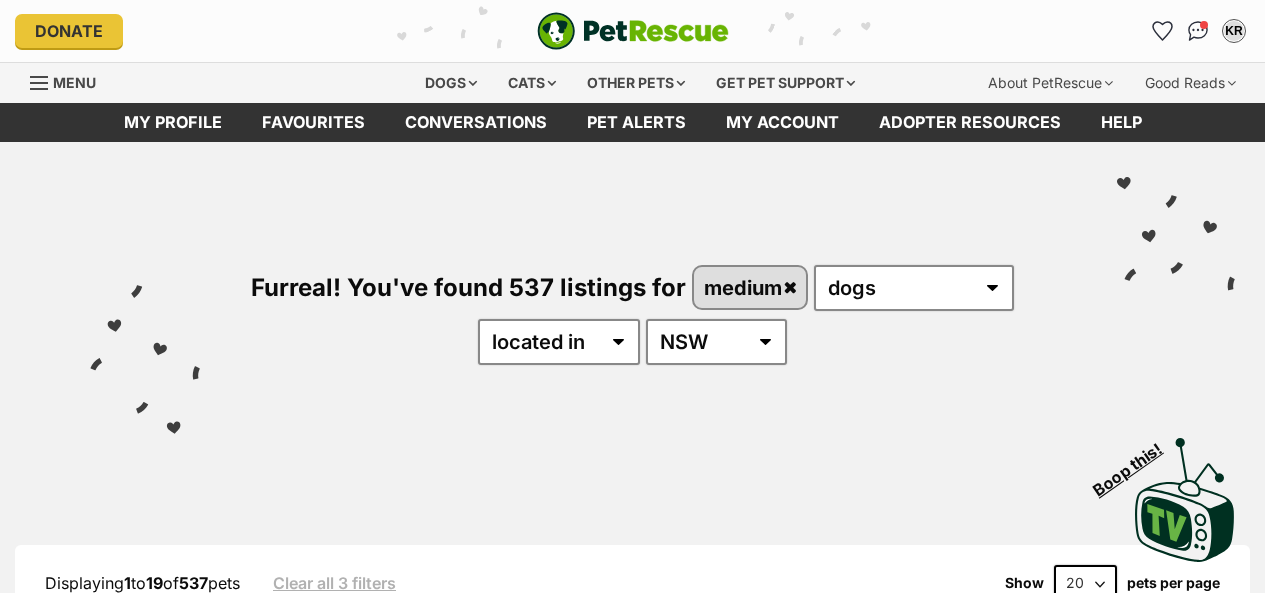 scroll, scrollTop: 0, scrollLeft: 0, axis: both 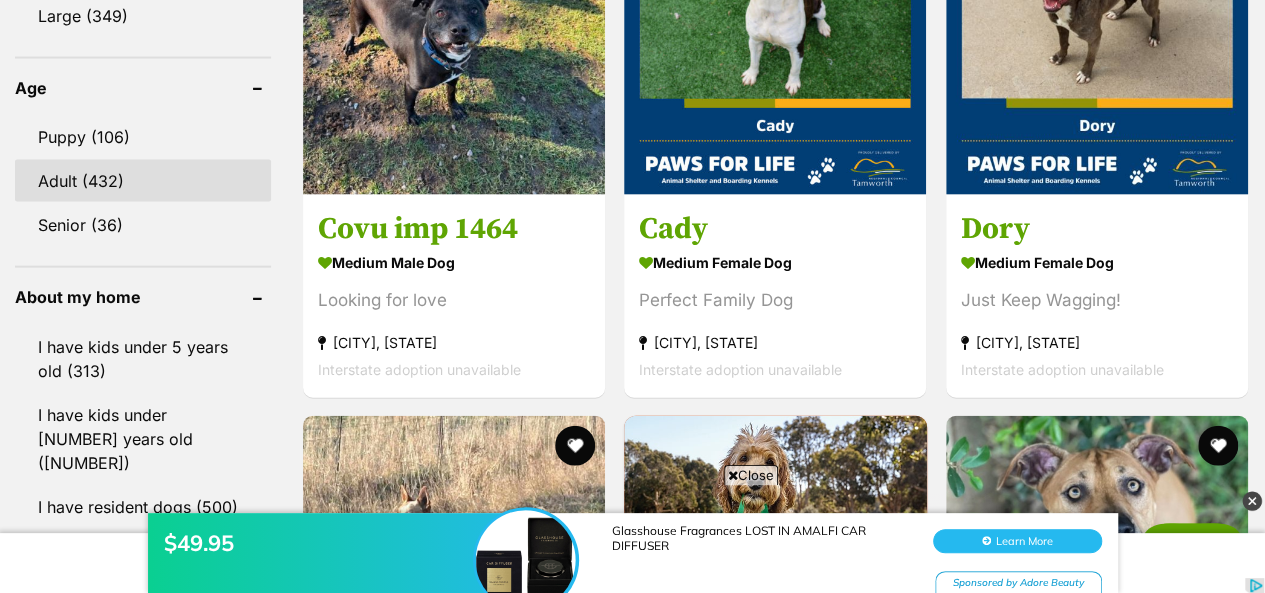 click on "Adult (432)" at bounding box center (143, 181) 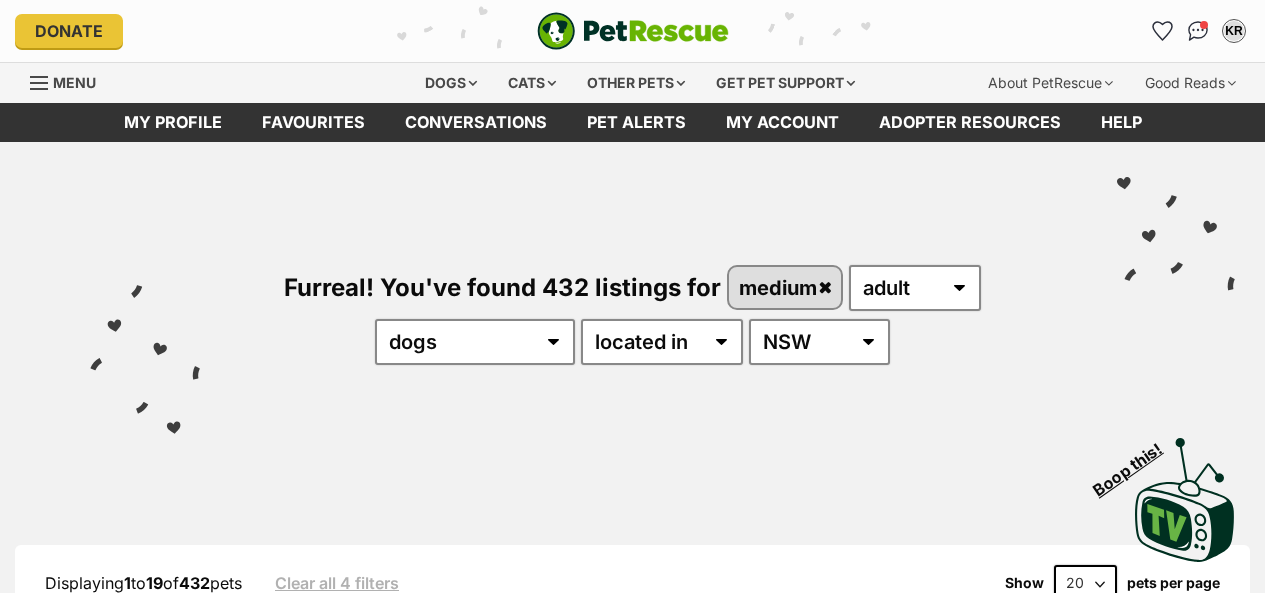 scroll, scrollTop: 0, scrollLeft: 0, axis: both 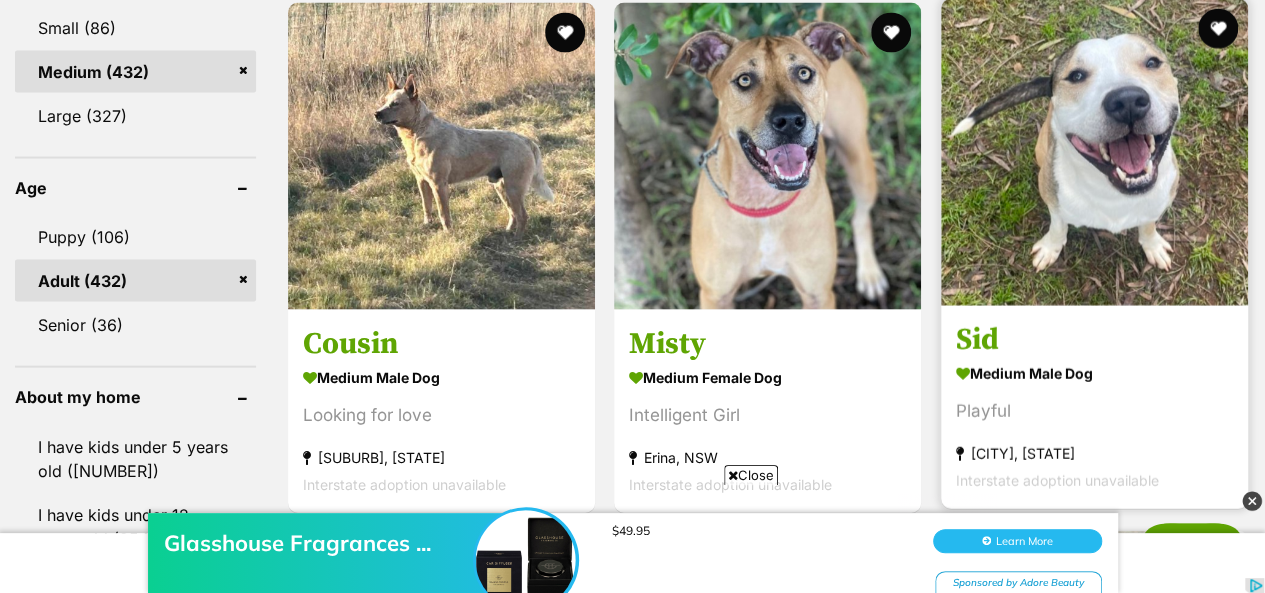 click at bounding box center (1094, 152) 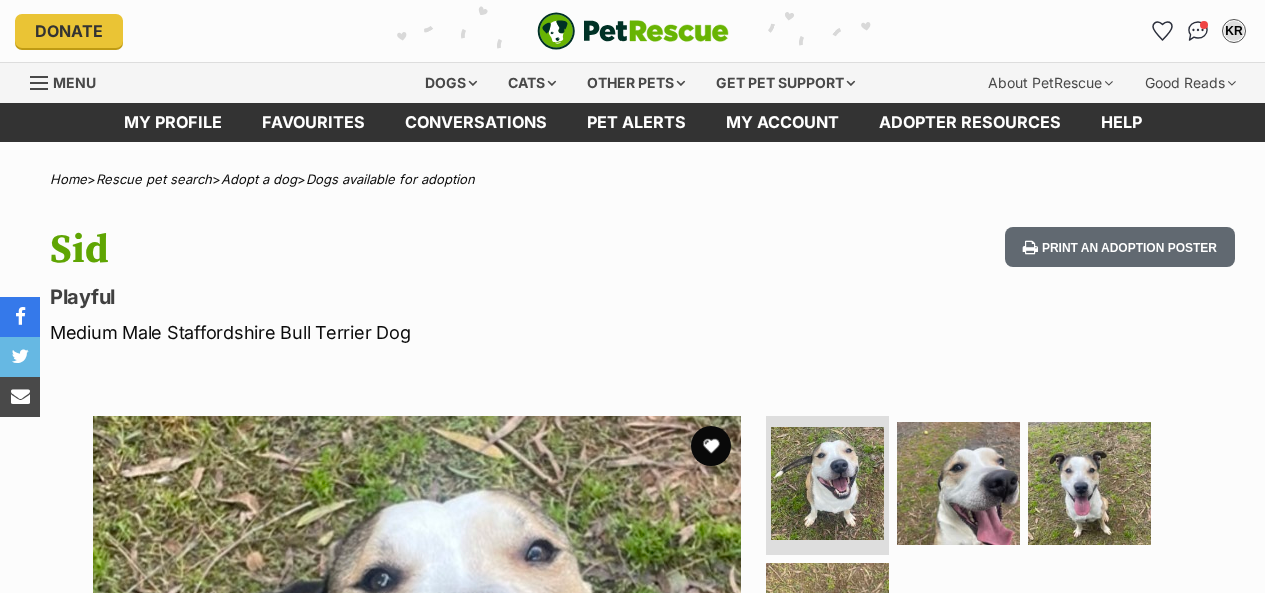 scroll, scrollTop: 0, scrollLeft: 0, axis: both 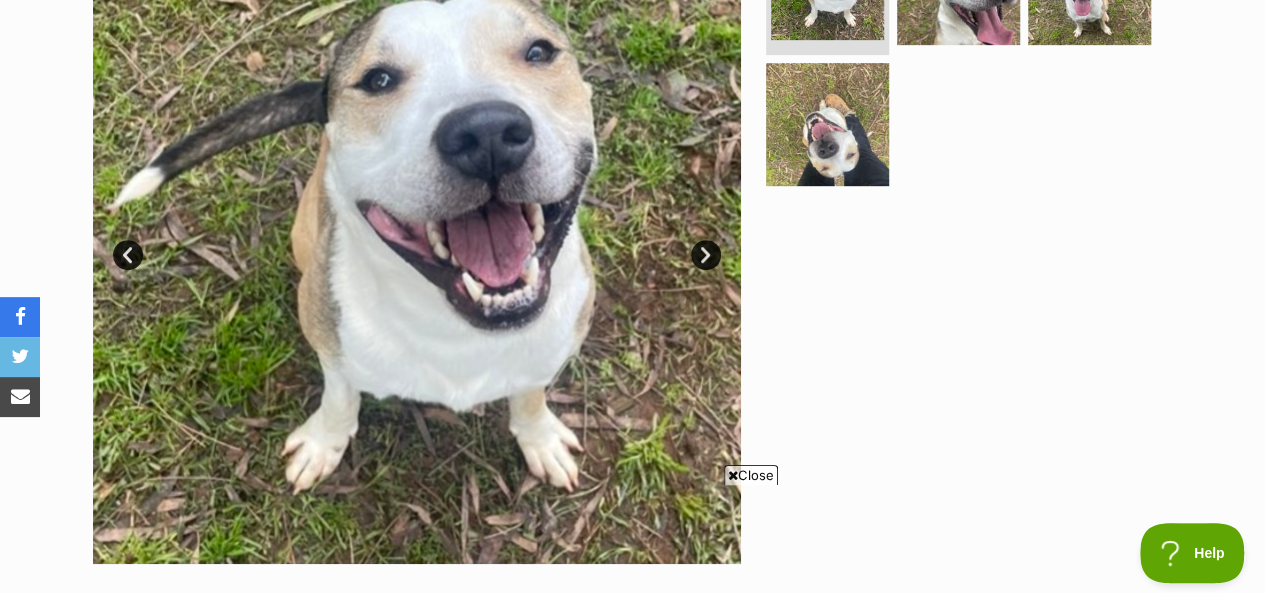 click on "Next" at bounding box center (706, 255) 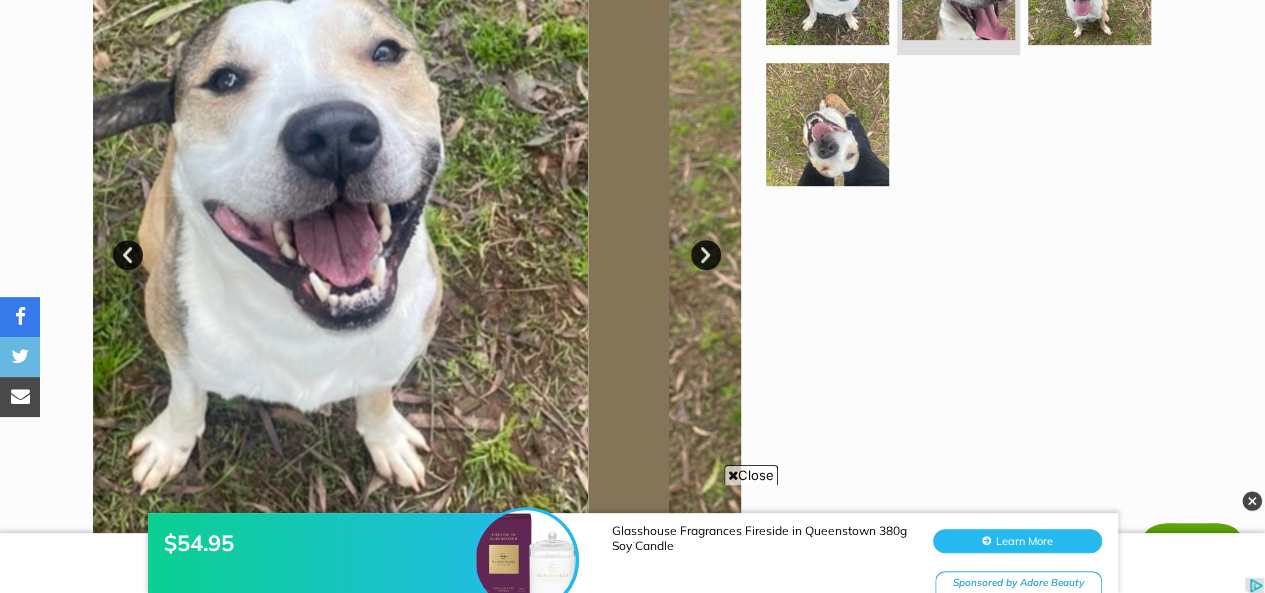scroll, scrollTop: 0, scrollLeft: 0, axis: both 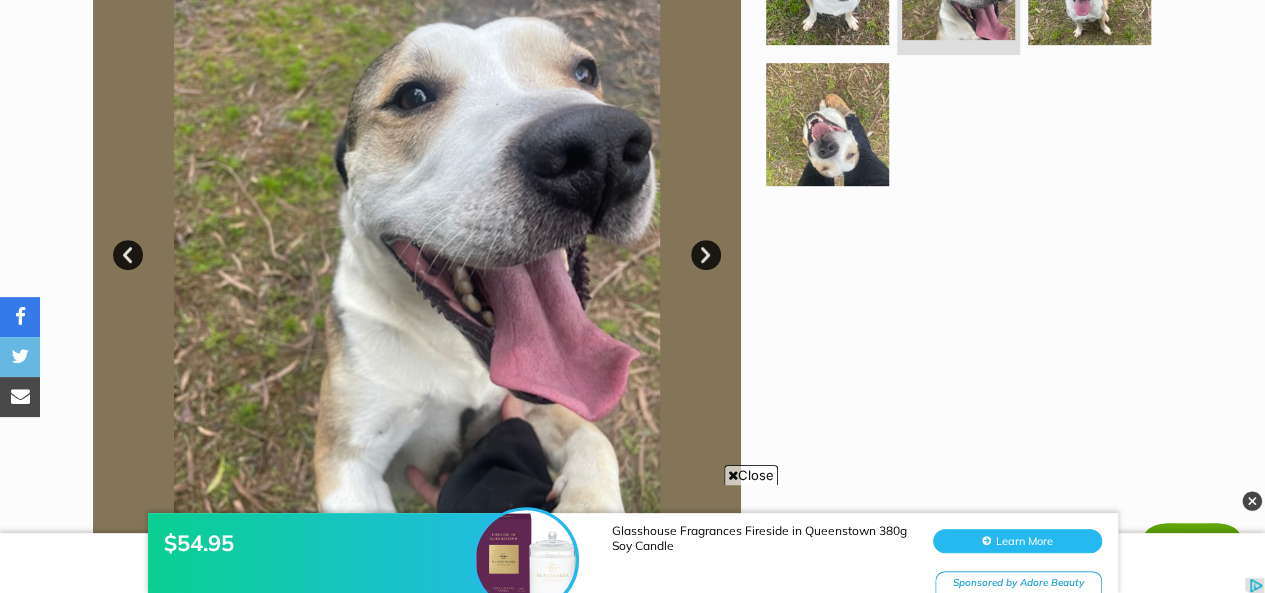 click on "Next" at bounding box center [706, 255] 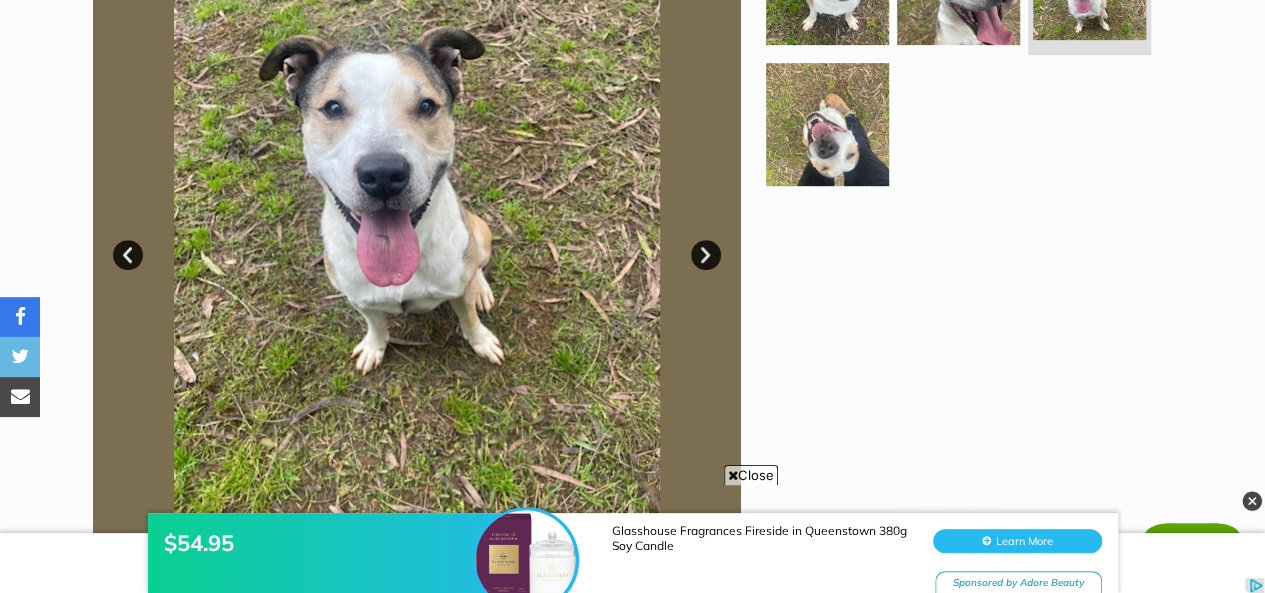 click on "Next" at bounding box center [706, 255] 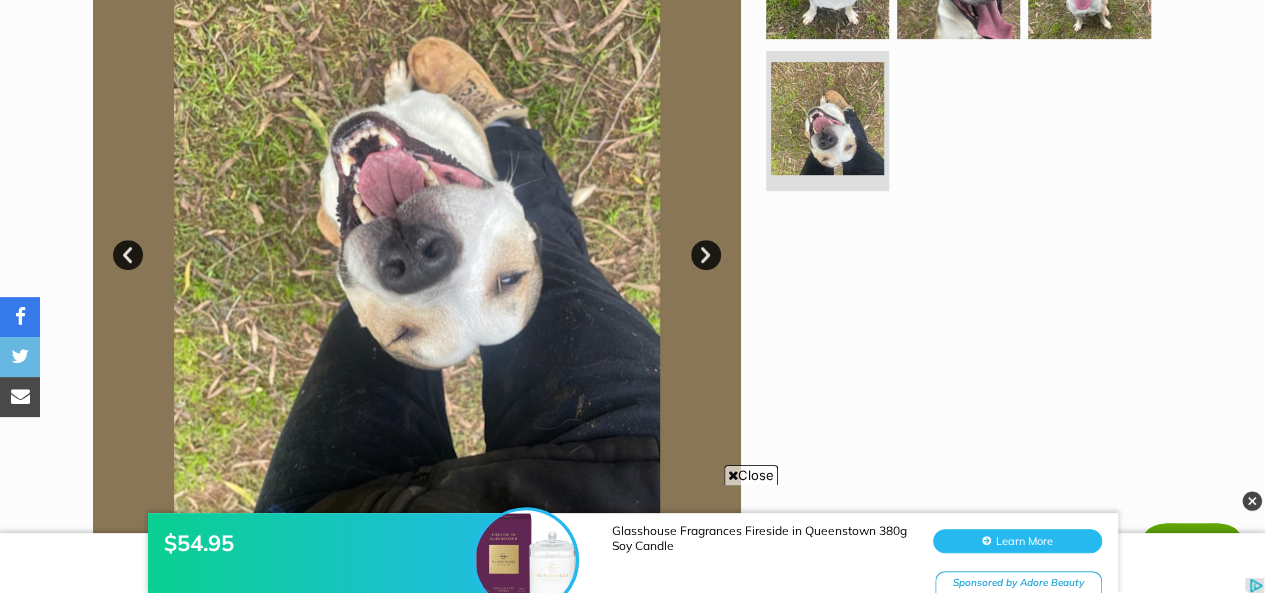 click on "Next" at bounding box center (706, 255) 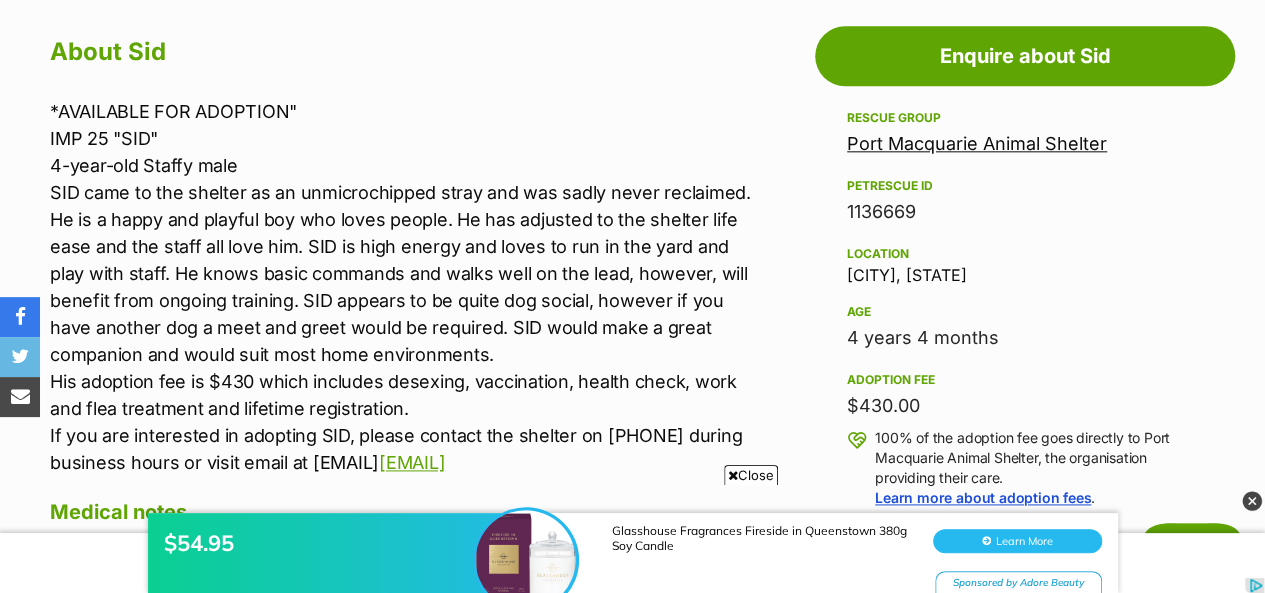 scroll, scrollTop: 1100, scrollLeft: 0, axis: vertical 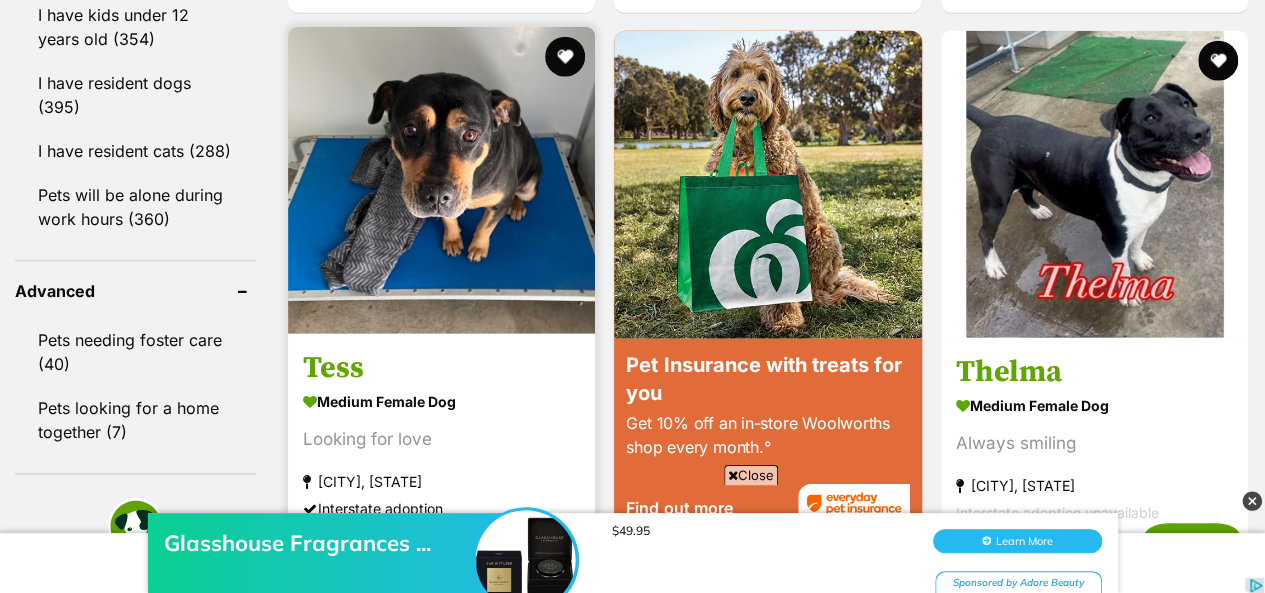 click at bounding box center (441, 180) 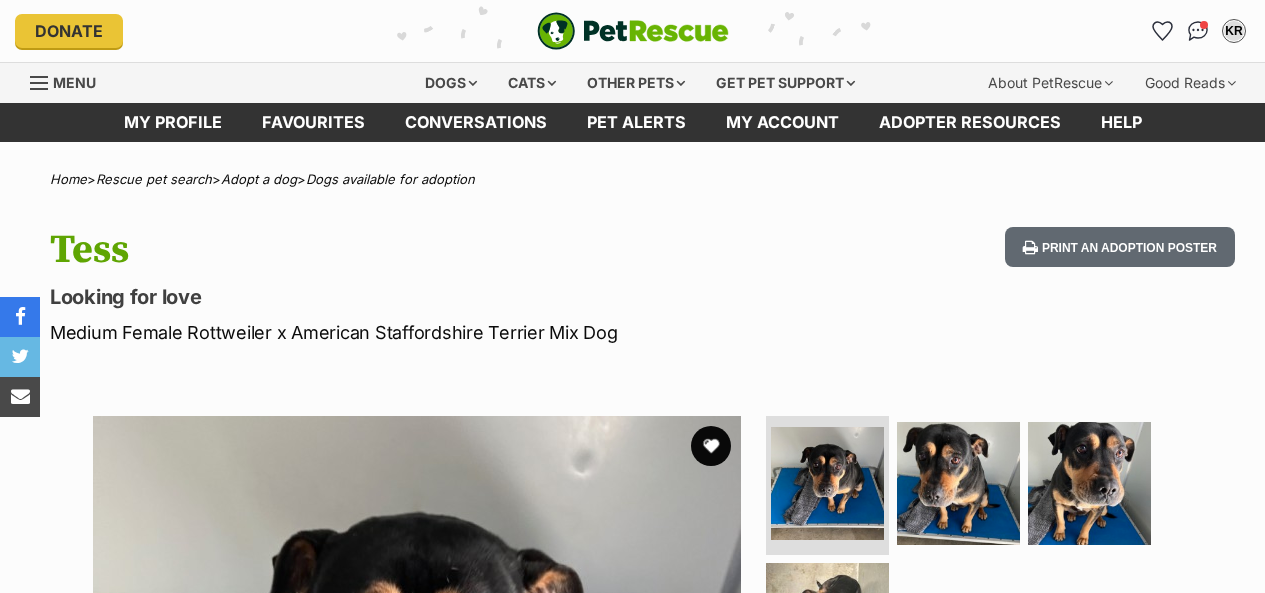 scroll, scrollTop: 0, scrollLeft: 0, axis: both 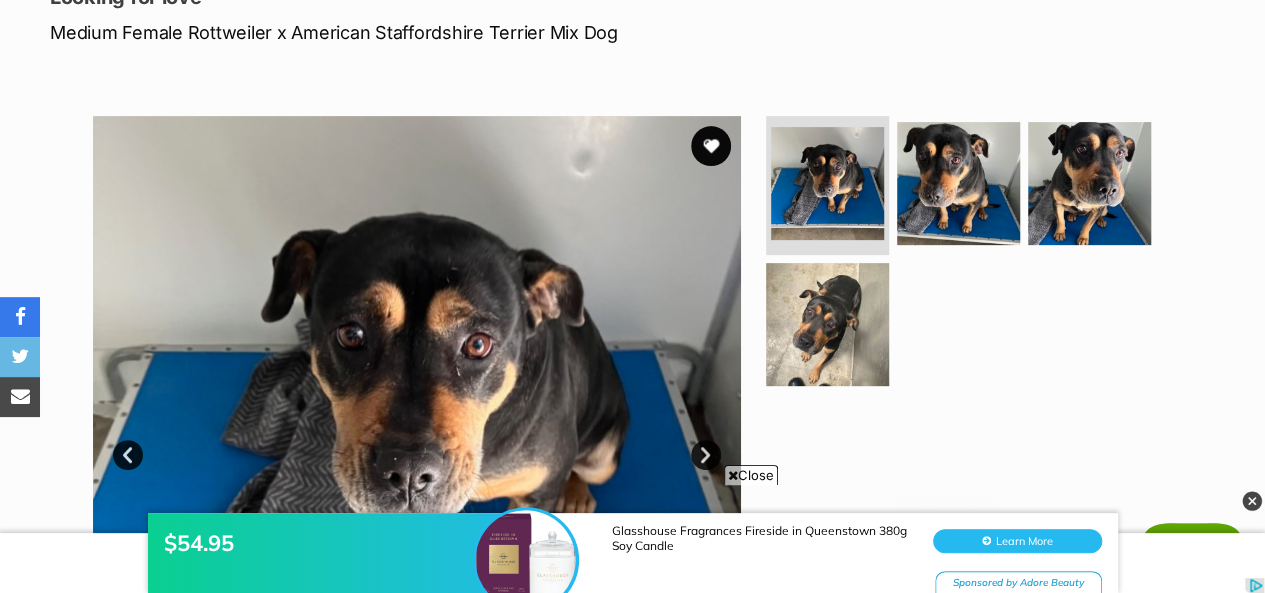 click on "Next" at bounding box center [706, 455] 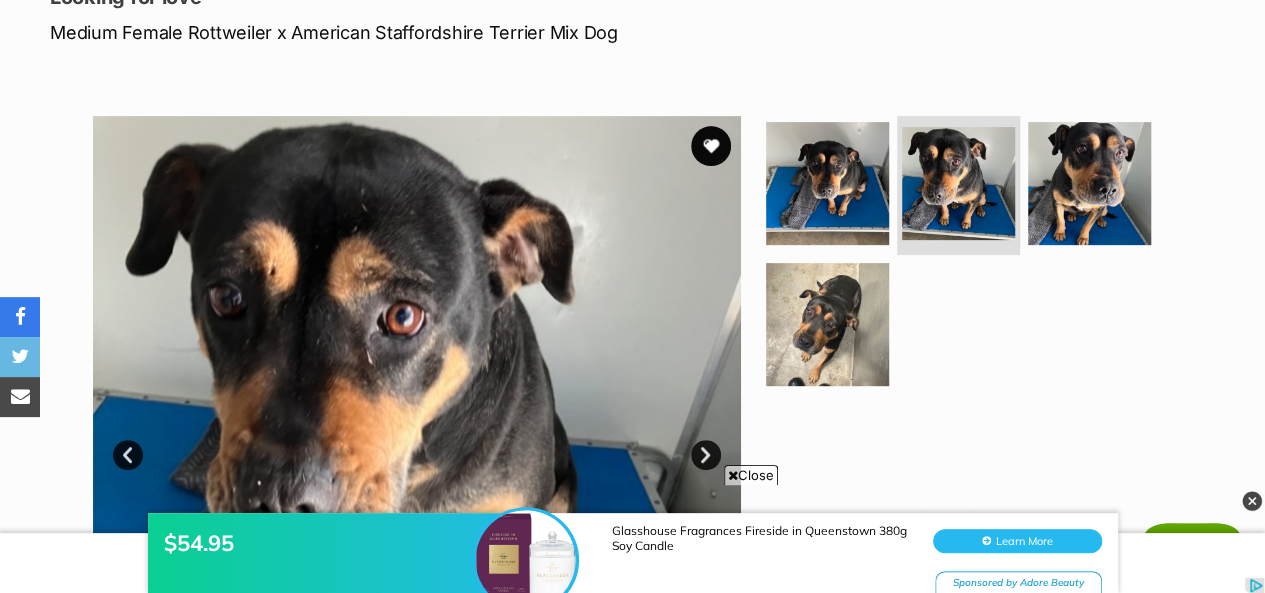 click on "Next" at bounding box center [706, 455] 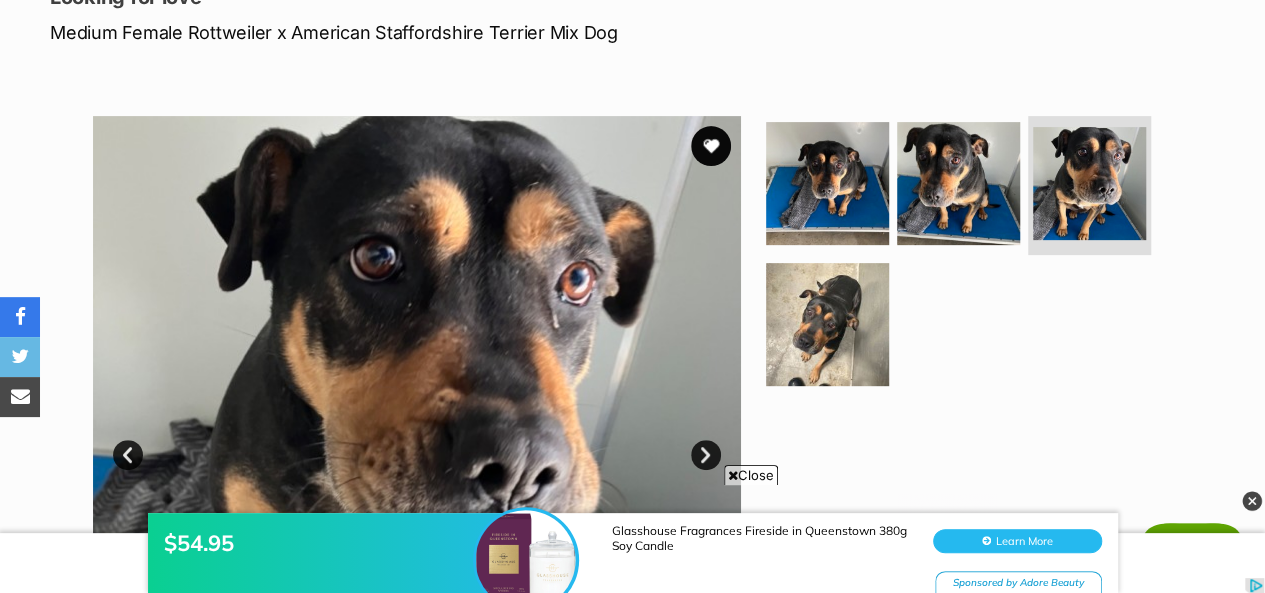 click on "Next" at bounding box center (706, 455) 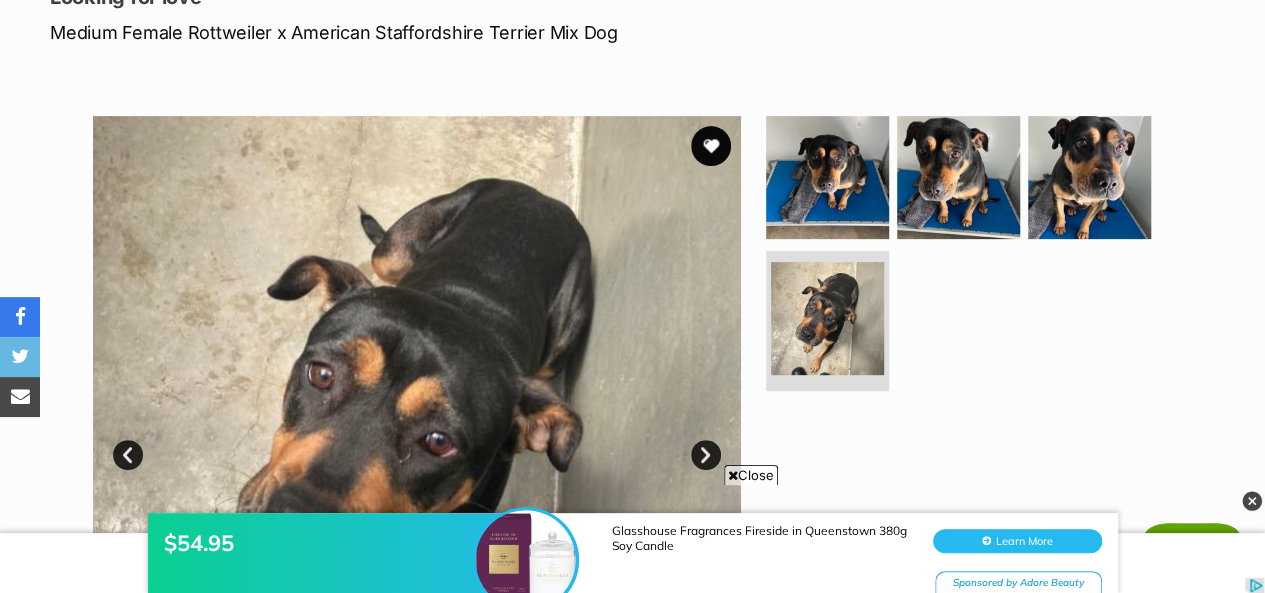 click on "Next" at bounding box center [706, 455] 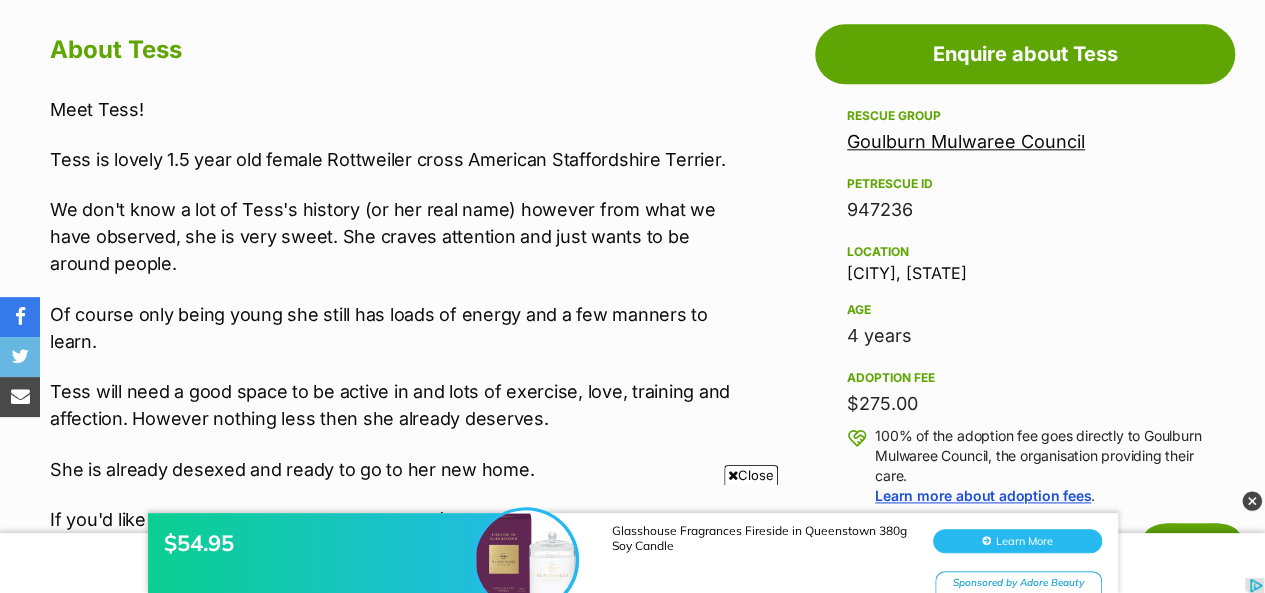 scroll, scrollTop: 1200, scrollLeft: 0, axis: vertical 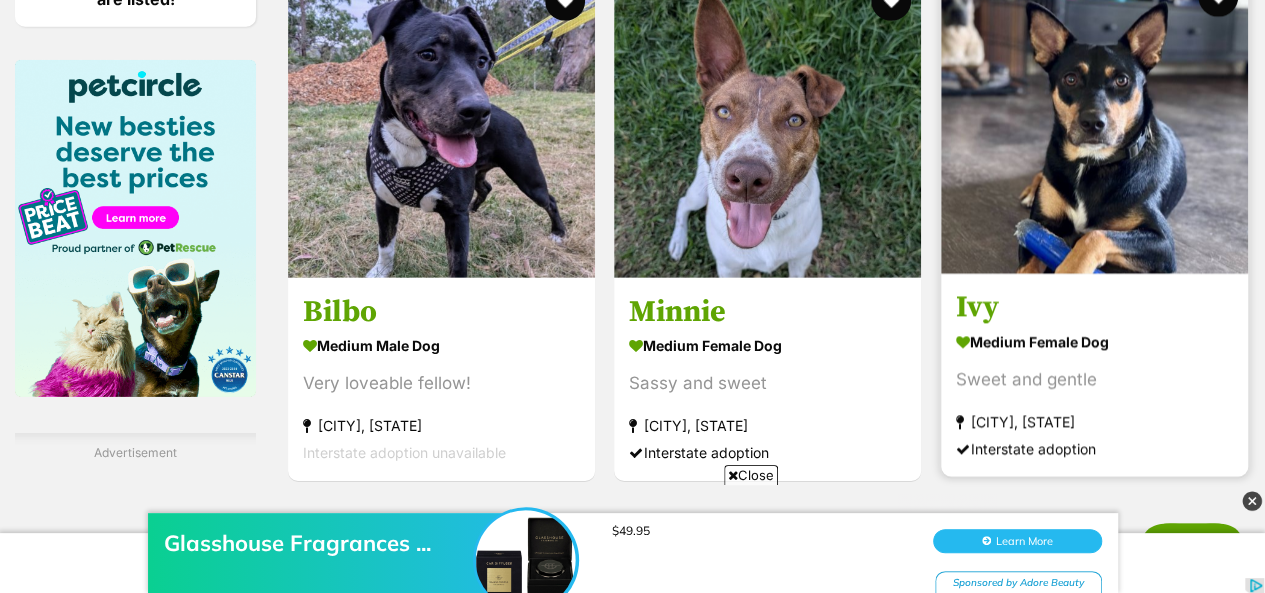 click at bounding box center (1094, 120) 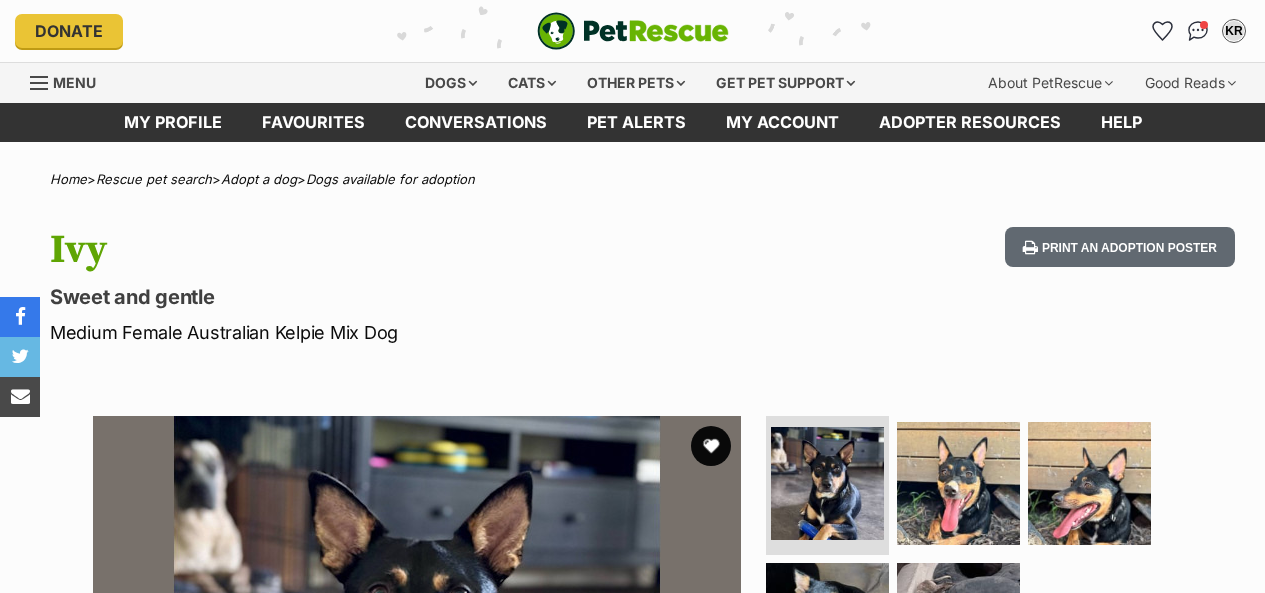 scroll, scrollTop: 0, scrollLeft: 0, axis: both 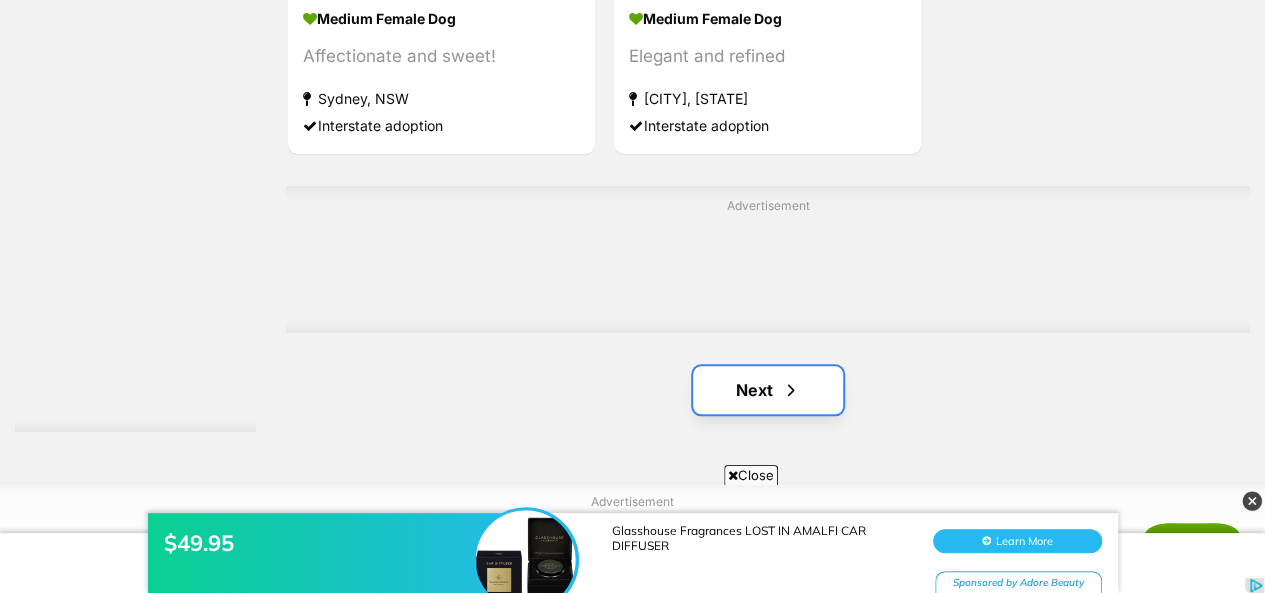 click on "Next" at bounding box center (768, 390) 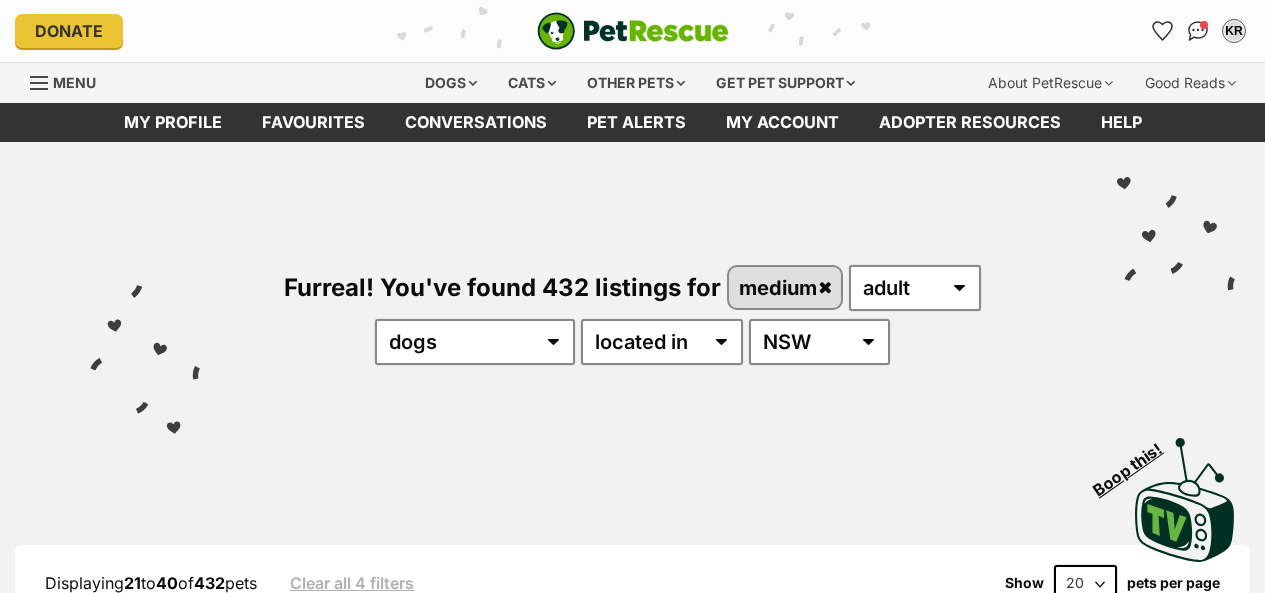 scroll, scrollTop: 0, scrollLeft: 0, axis: both 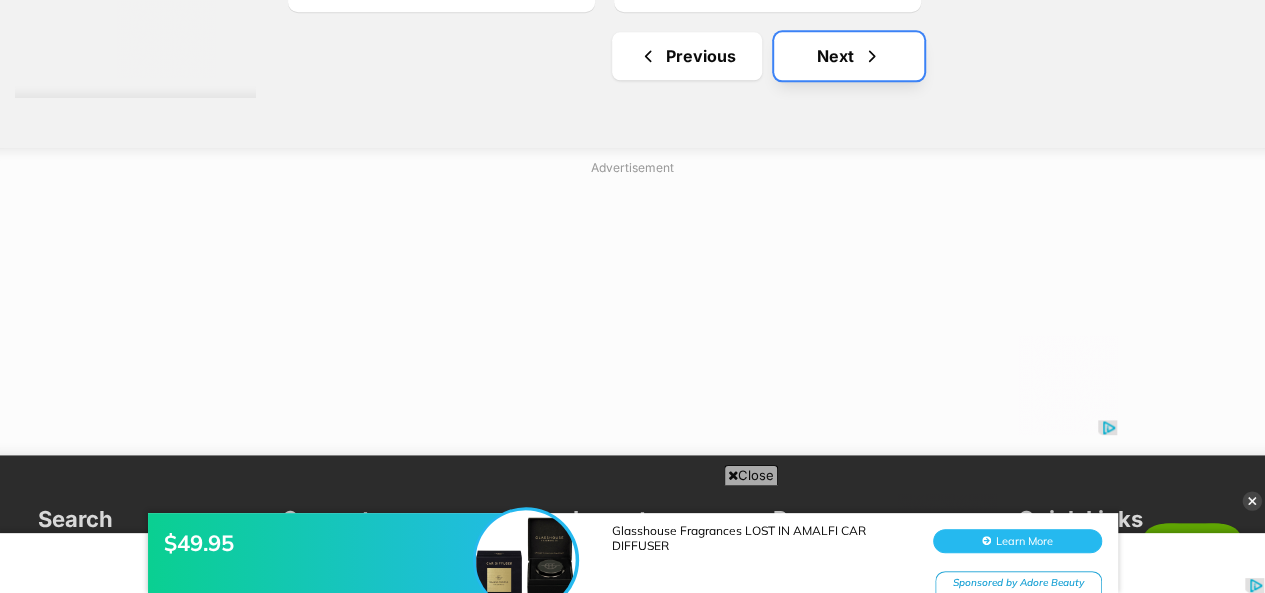 click on "Next" at bounding box center [849, 56] 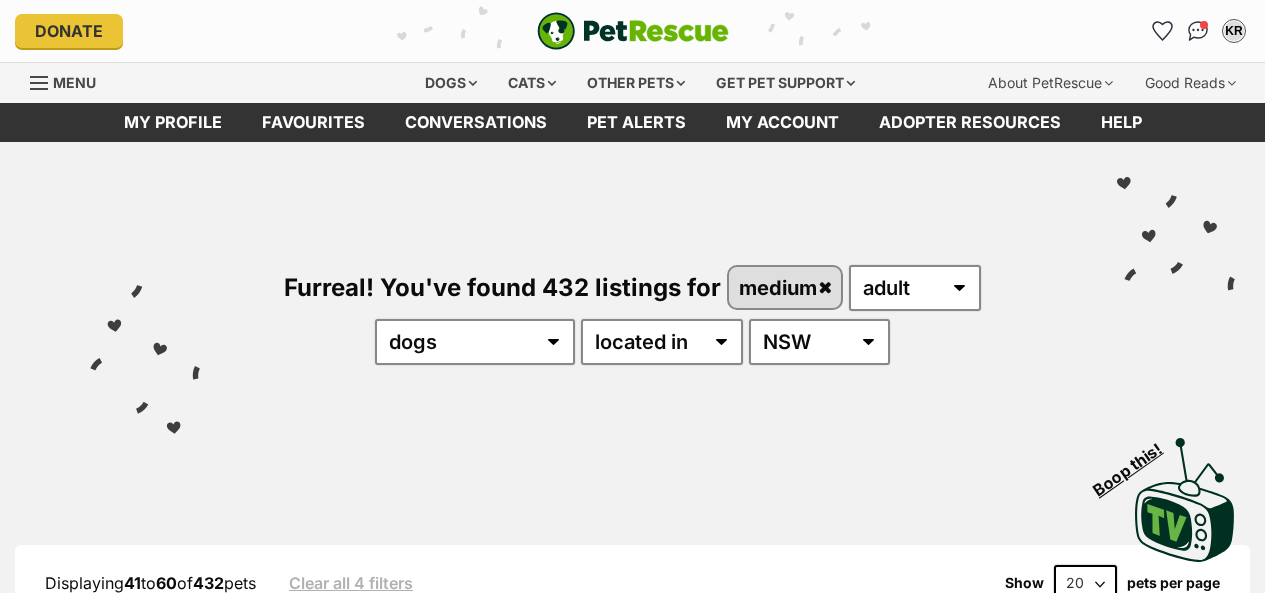 scroll, scrollTop: 188, scrollLeft: 0, axis: vertical 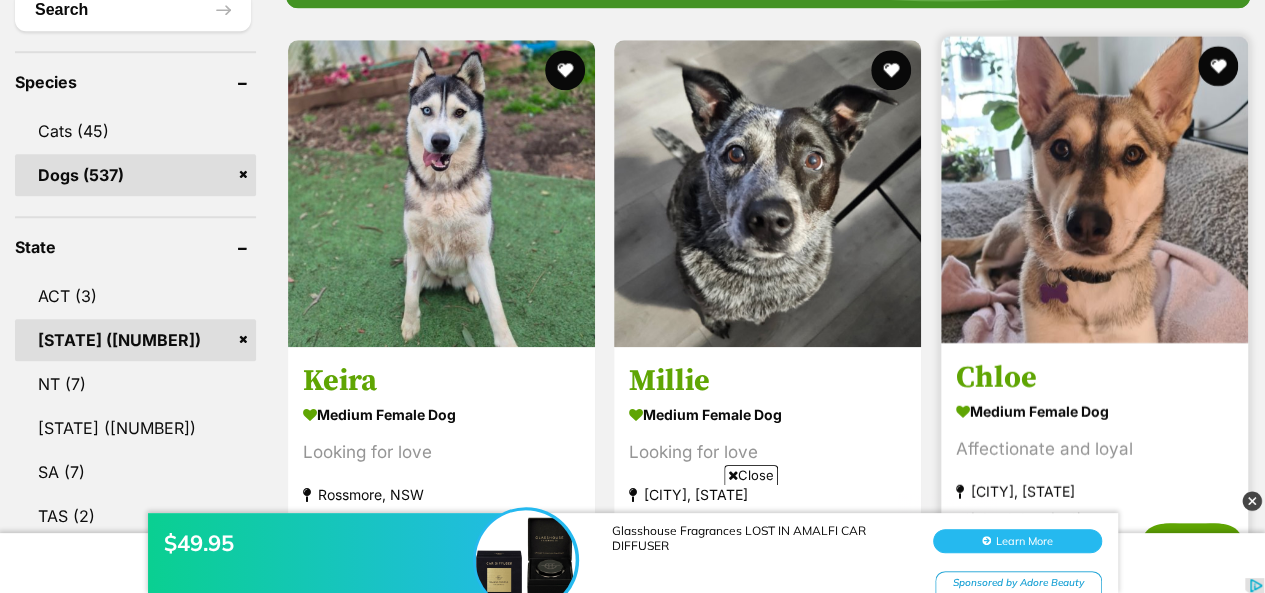click at bounding box center (1094, 189) 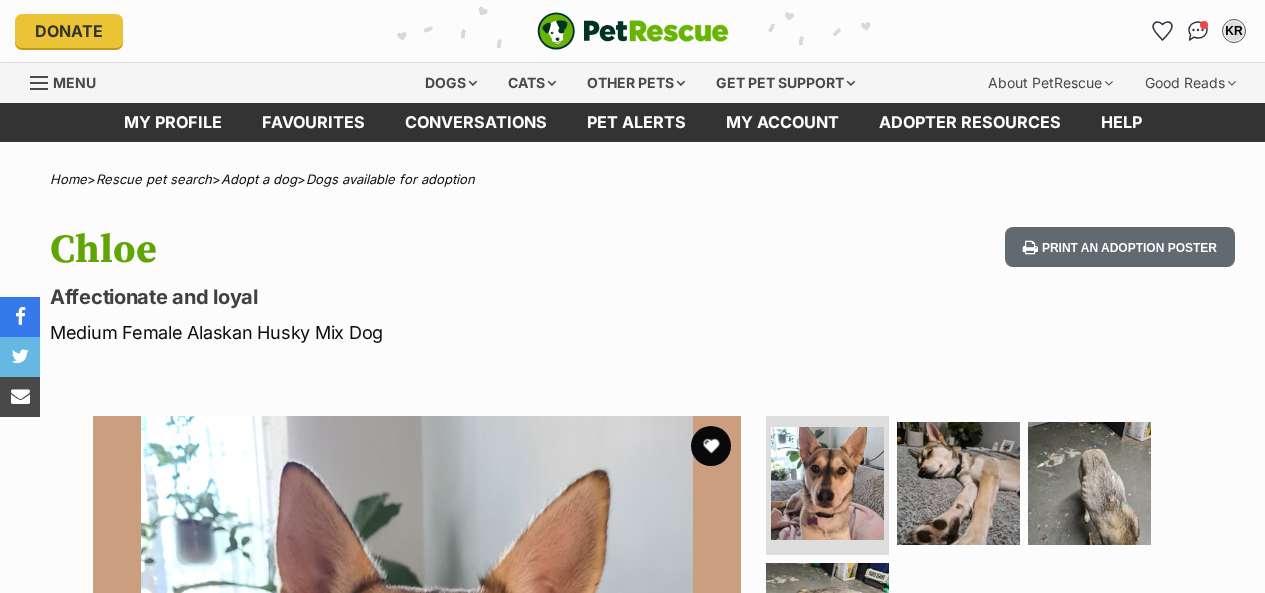 scroll, scrollTop: 0, scrollLeft: 0, axis: both 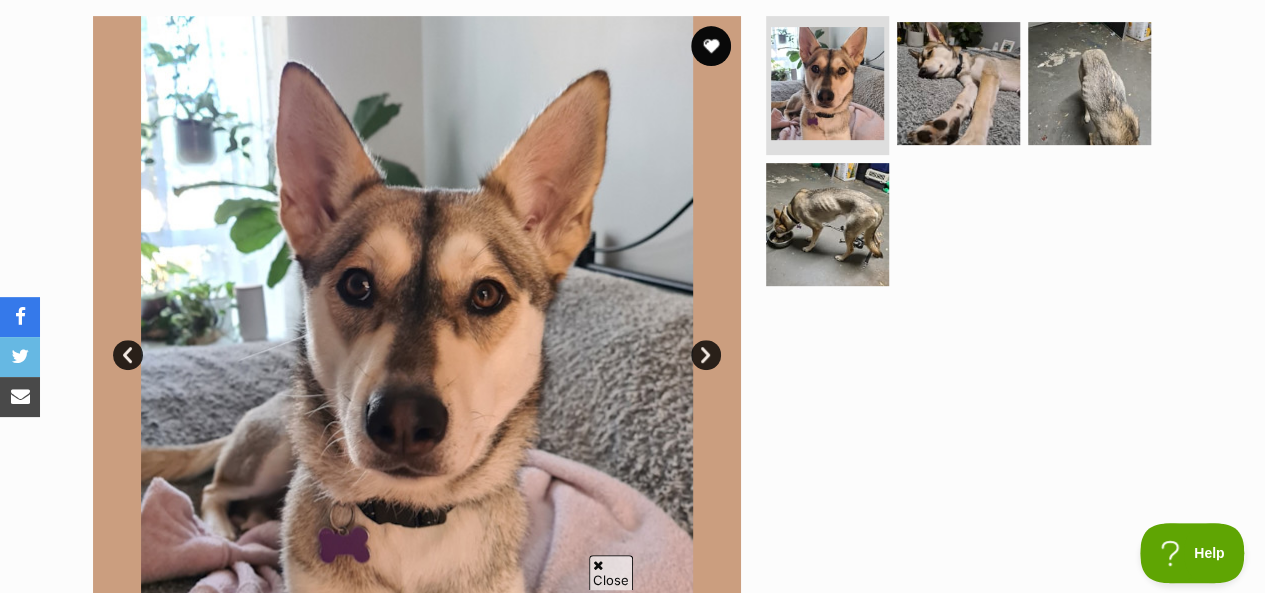 click on "Next" at bounding box center [706, 355] 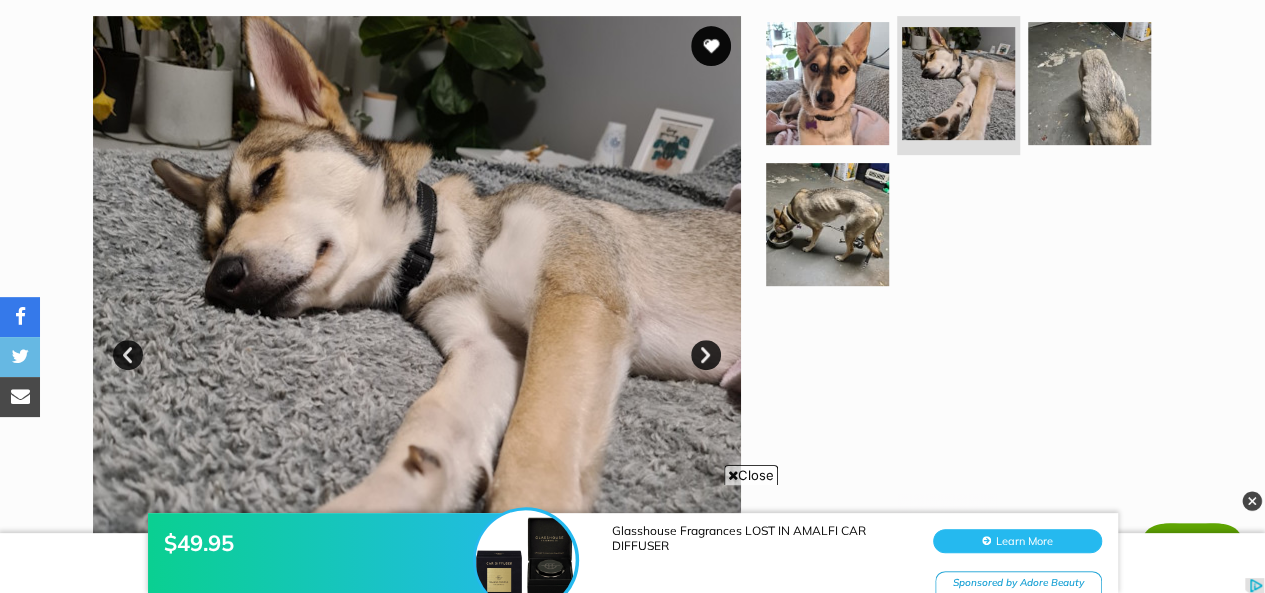 scroll, scrollTop: 0, scrollLeft: 0, axis: both 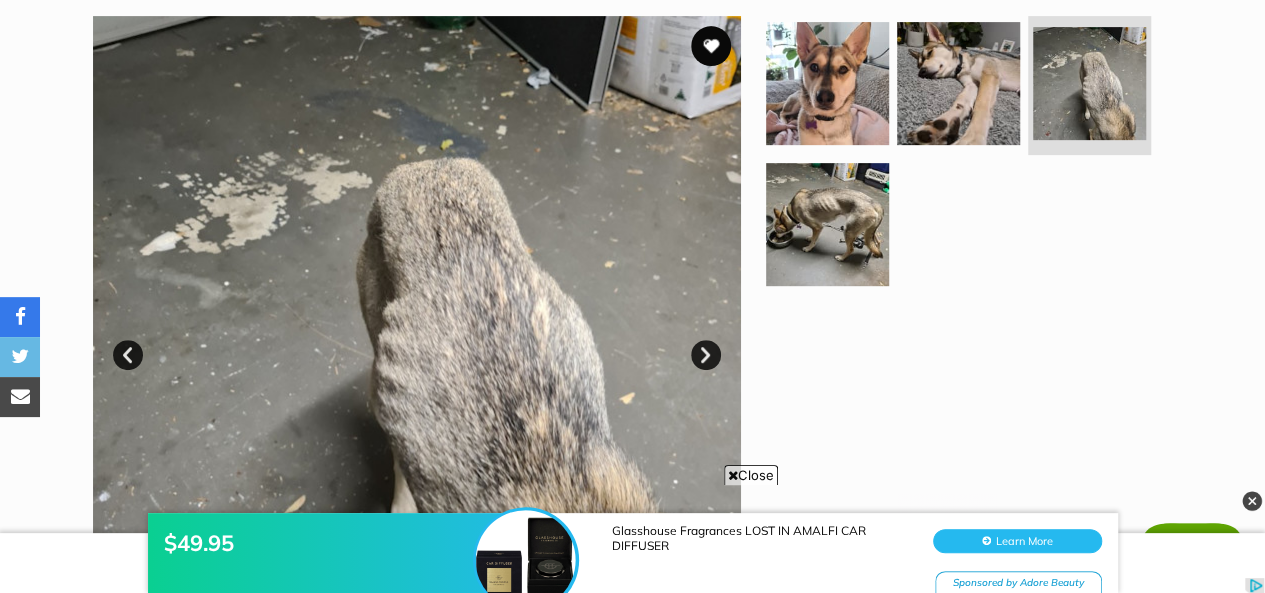click on "Next" at bounding box center [706, 355] 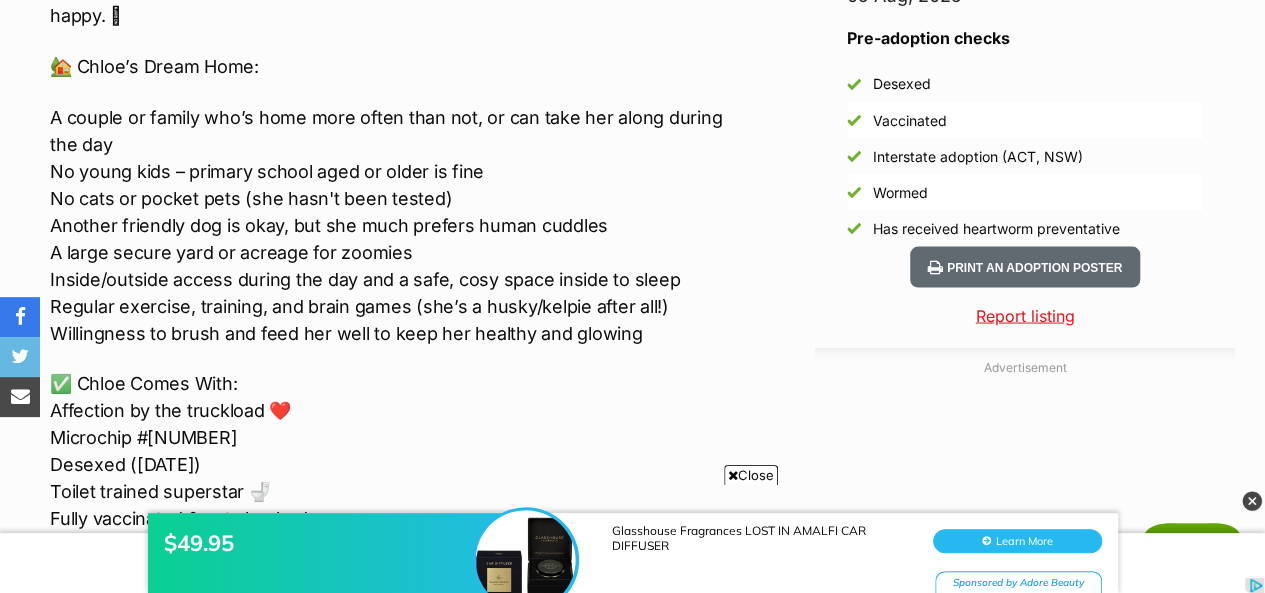 scroll, scrollTop: 0, scrollLeft: 0, axis: both 